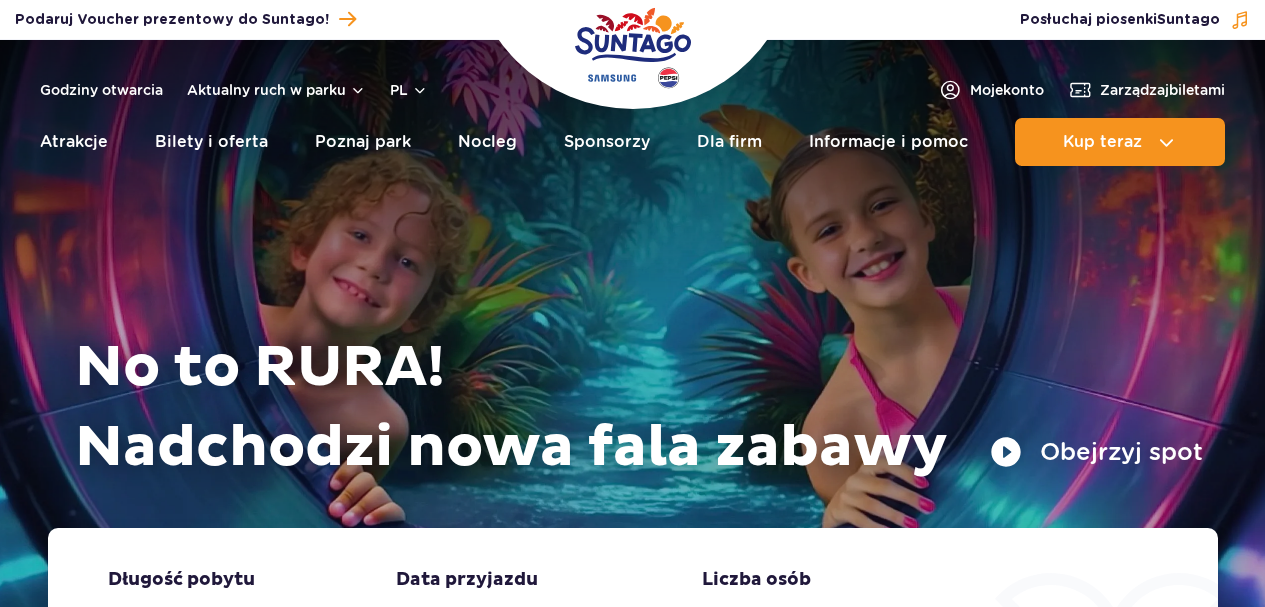 scroll, scrollTop: 0, scrollLeft: 0, axis: both 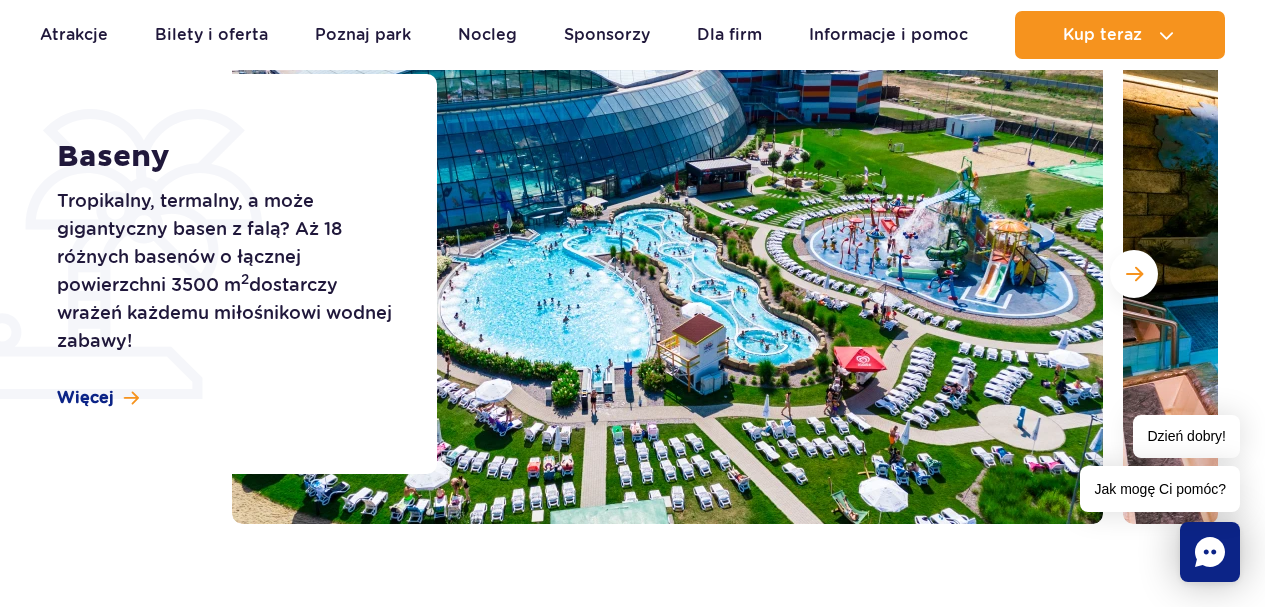 click at bounding box center [667, 274] 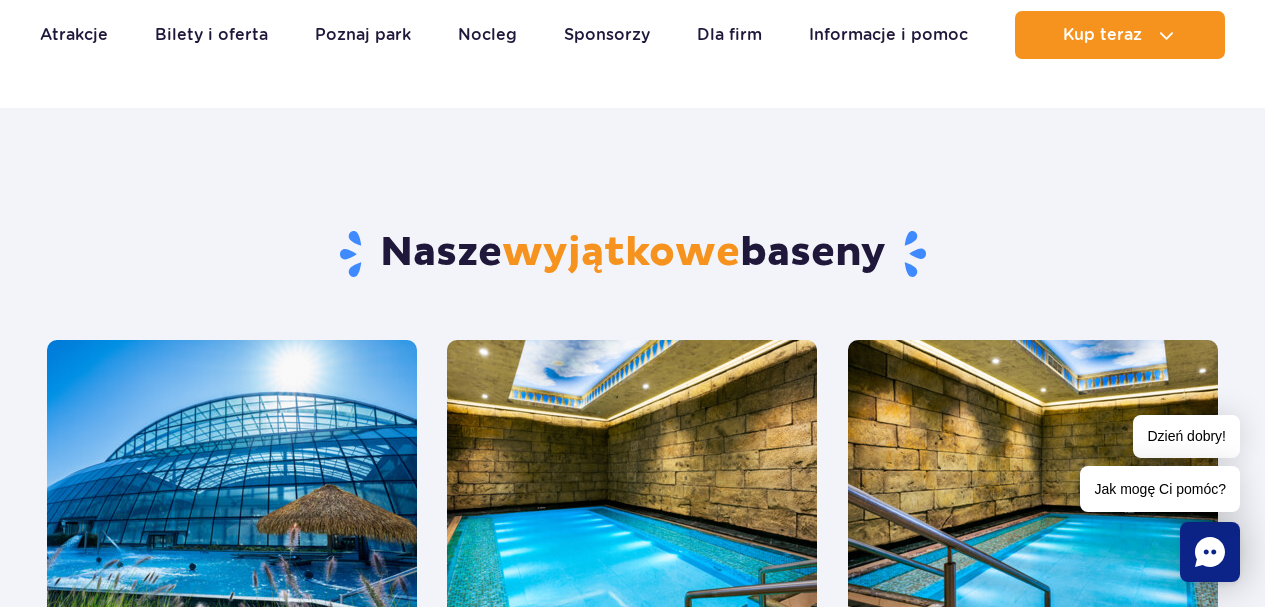 scroll, scrollTop: 1200, scrollLeft: 0, axis: vertical 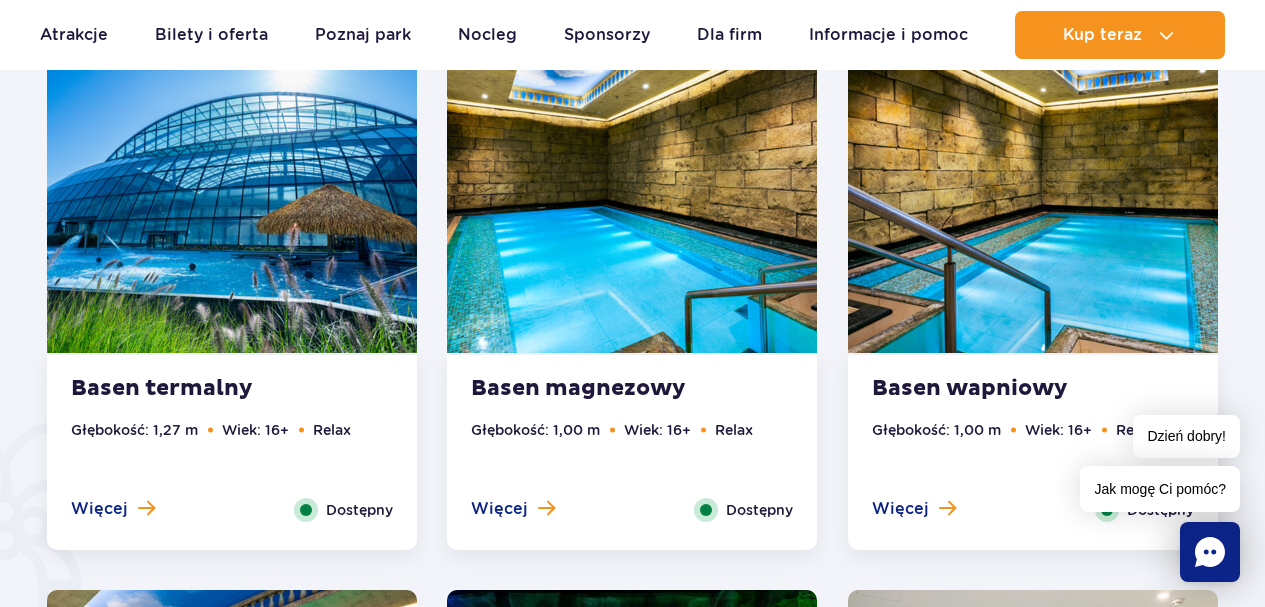 click at bounding box center [232, 196] 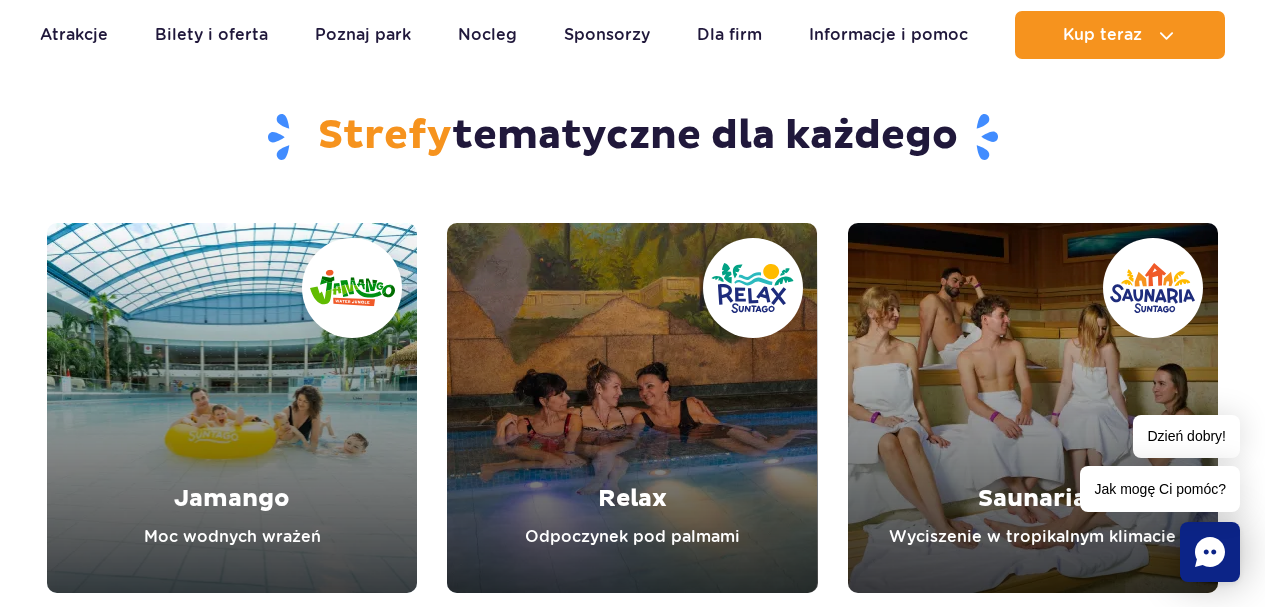 scroll, scrollTop: 6075, scrollLeft: 0, axis: vertical 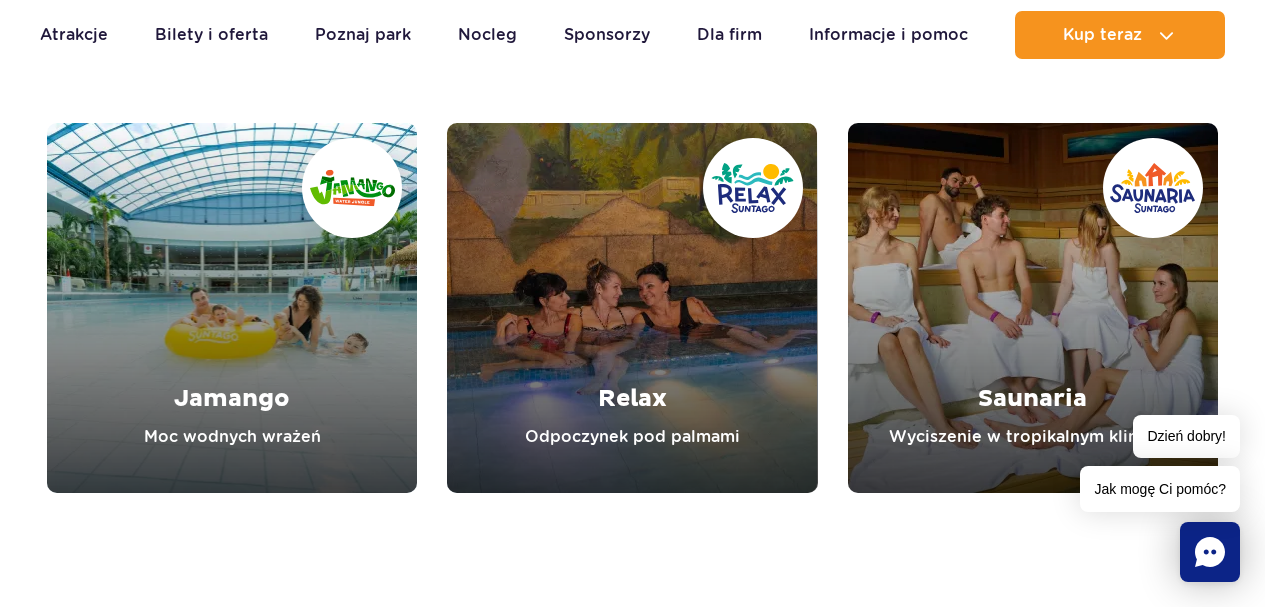 click at bounding box center [632, 308] 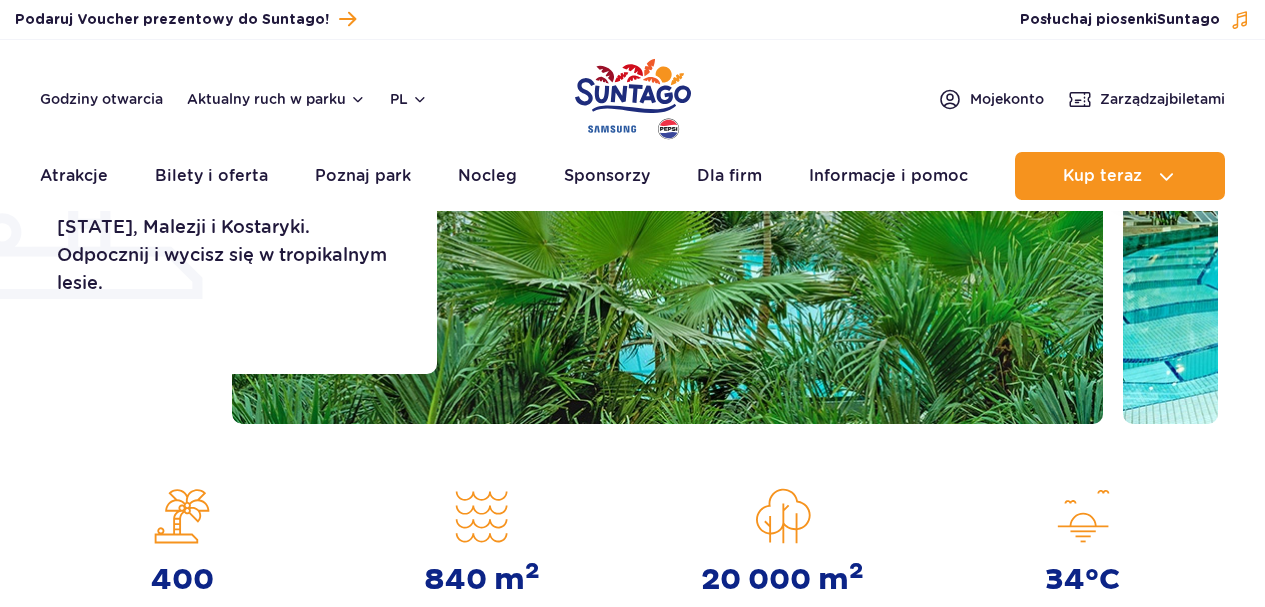 scroll, scrollTop: 0, scrollLeft: 0, axis: both 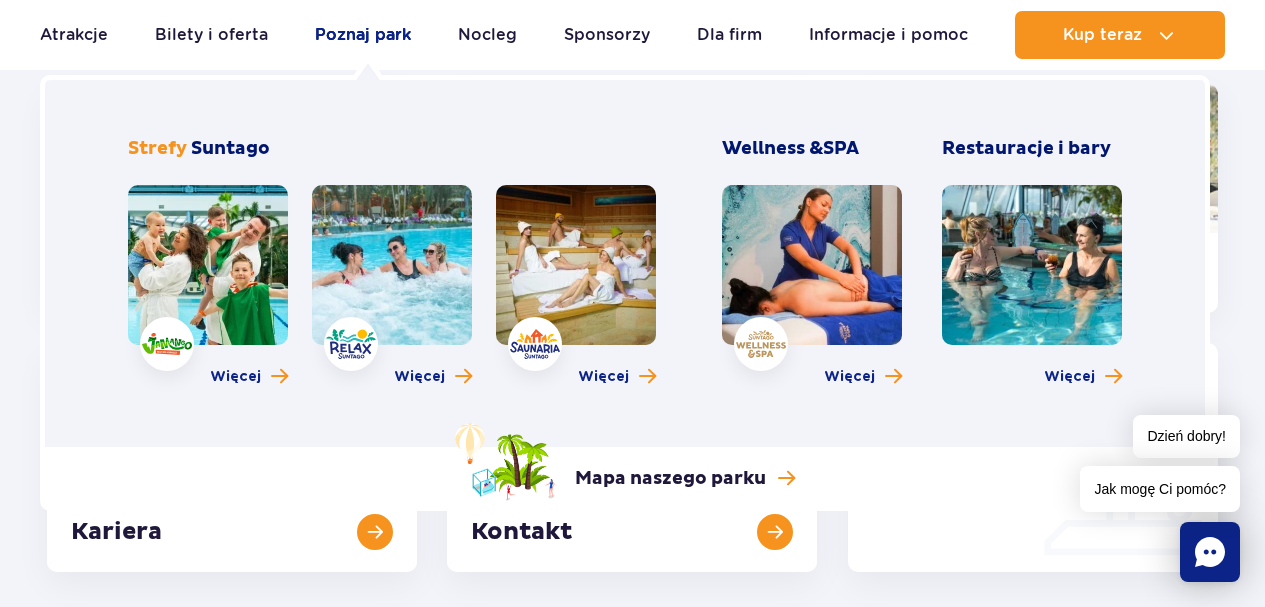 click on "Poznaj park" at bounding box center (363, 35) 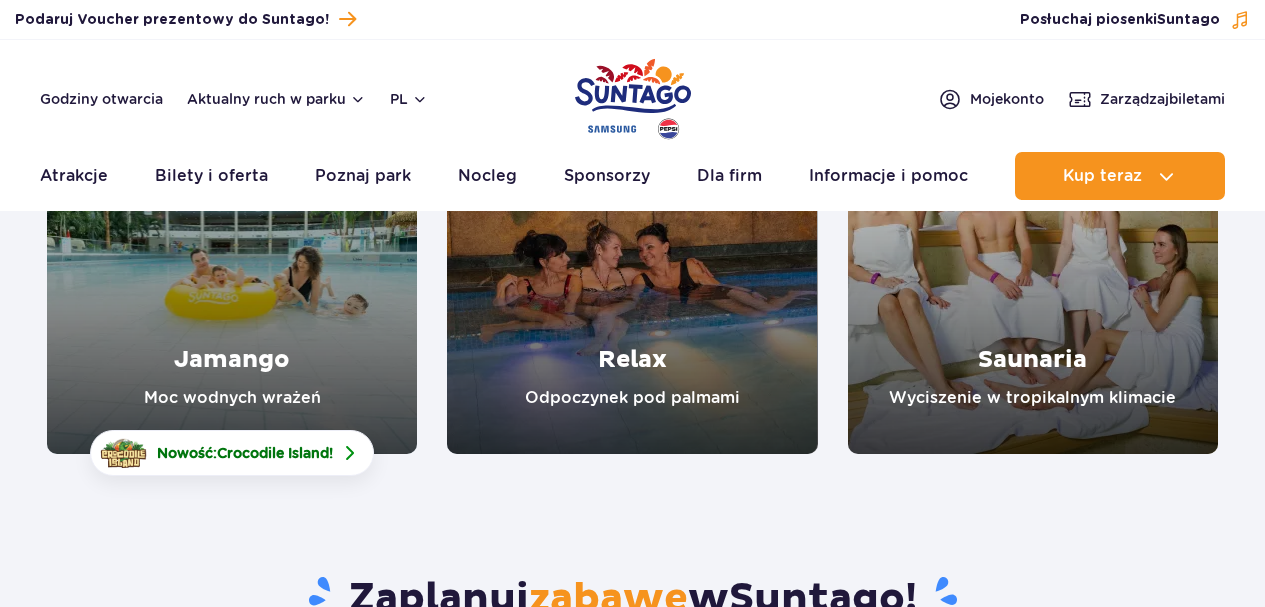 scroll, scrollTop: 0, scrollLeft: 0, axis: both 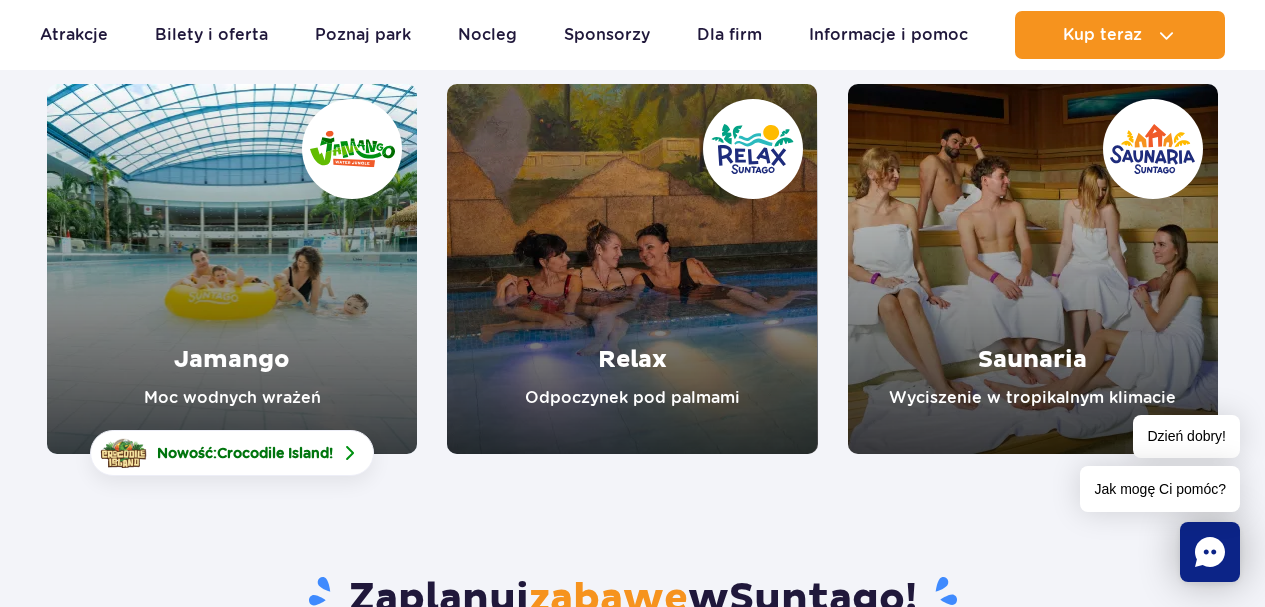 click at bounding box center [232, 269] 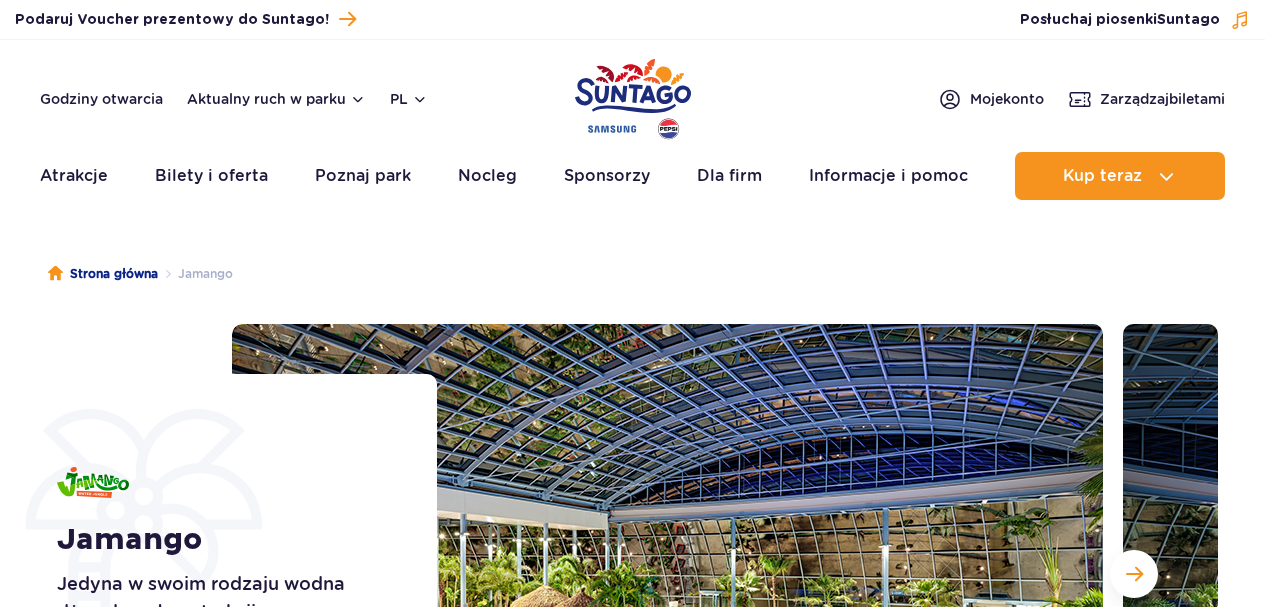 scroll, scrollTop: 0, scrollLeft: 0, axis: both 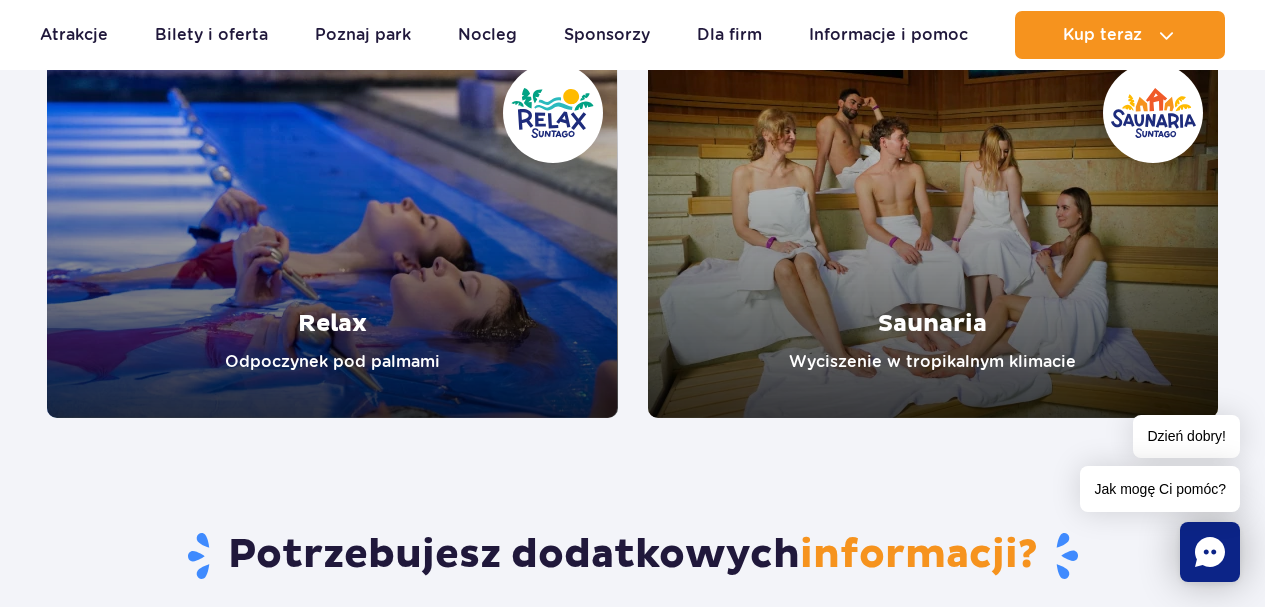 click at bounding box center (332, 233) 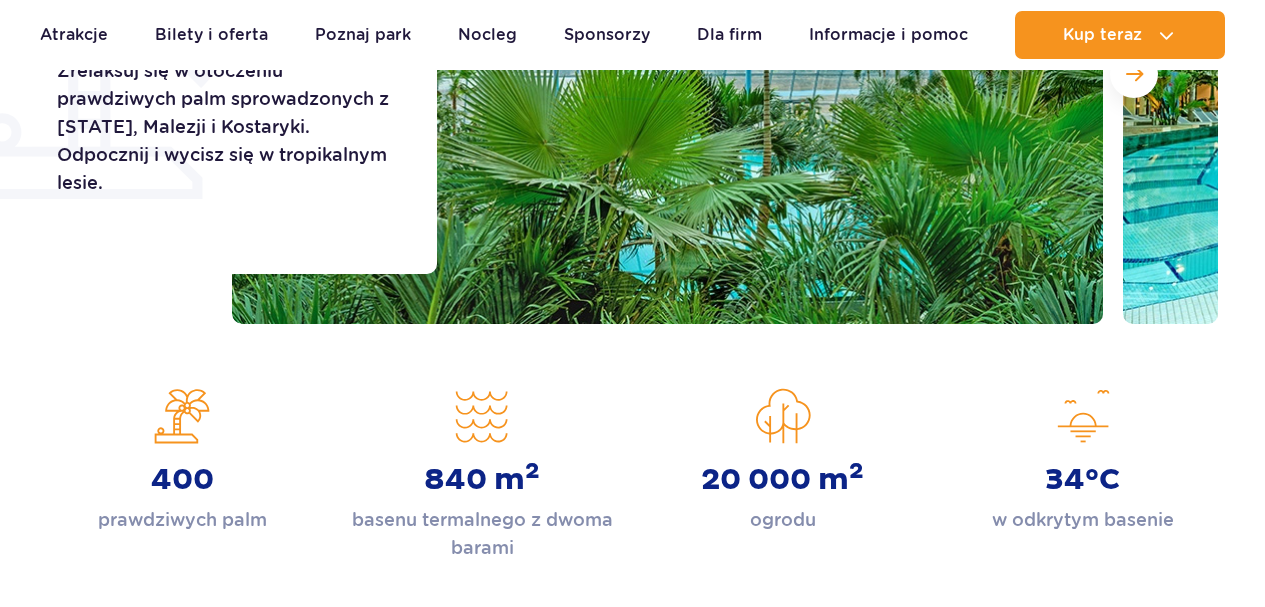 scroll, scrollTop: 500, scrollLeft: 0, axis: vertical 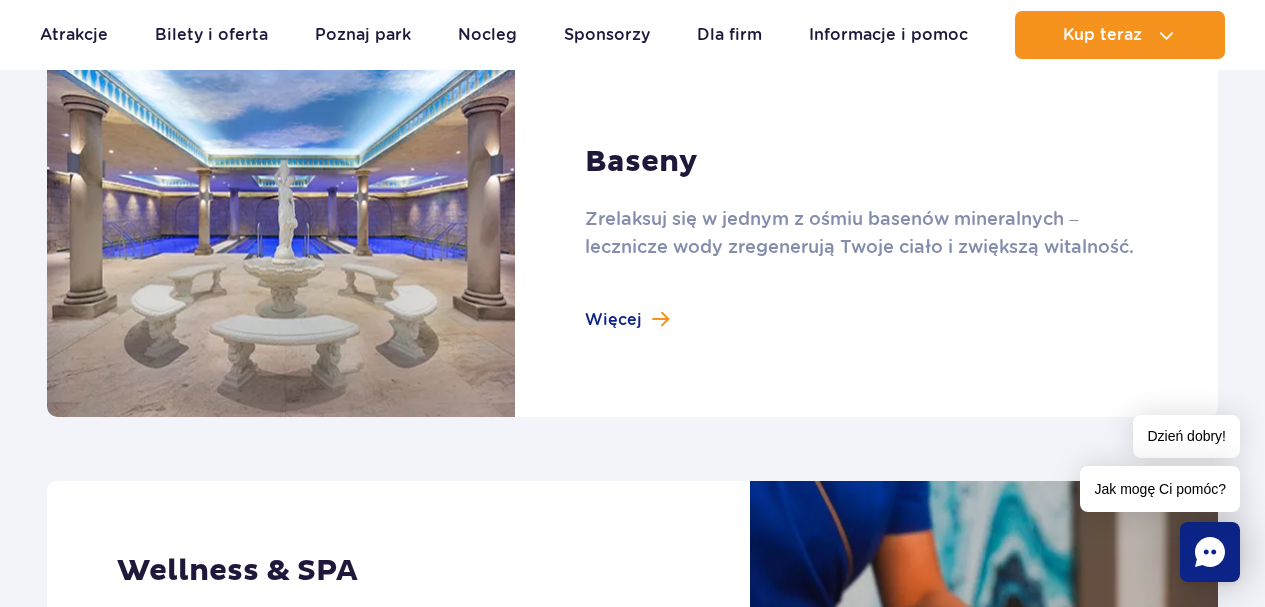 click at bounding box center [632, 237] 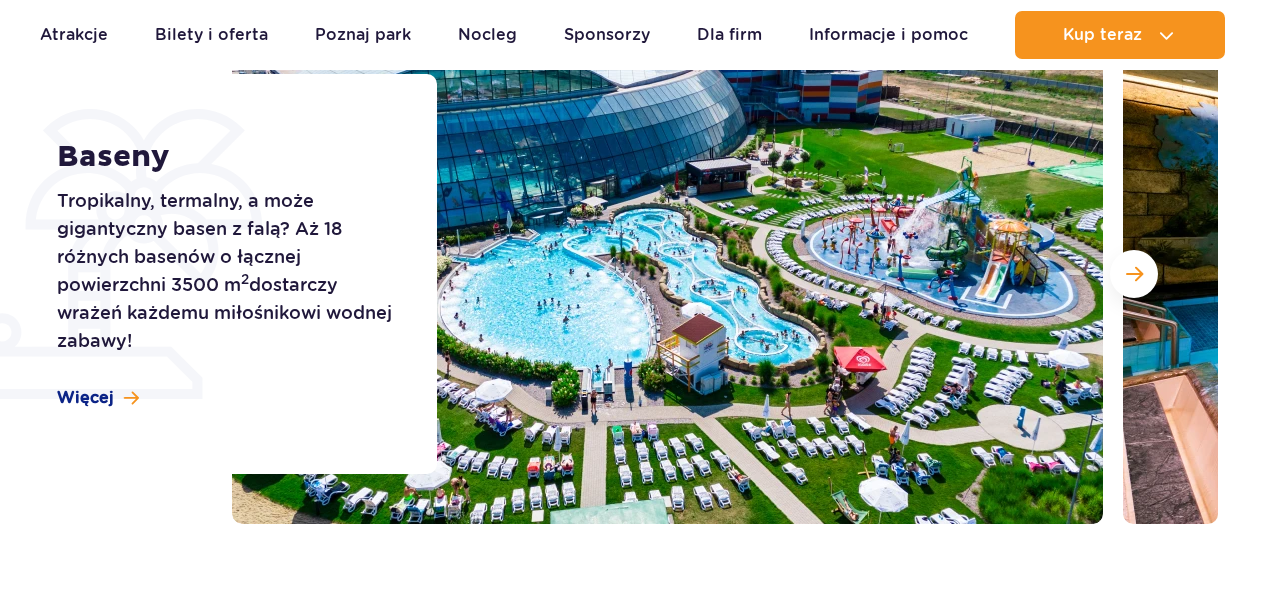 scroll, scrollTop: 400, scrollLeft: 0, axis: vertical 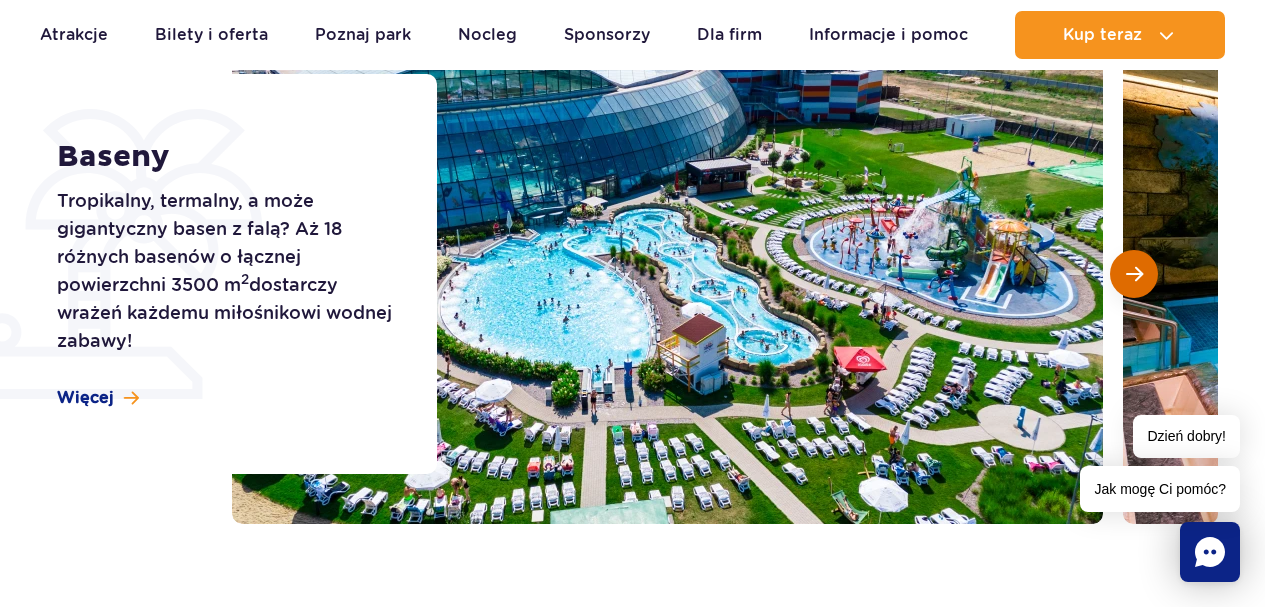 click at bounding box center (1134, 274) 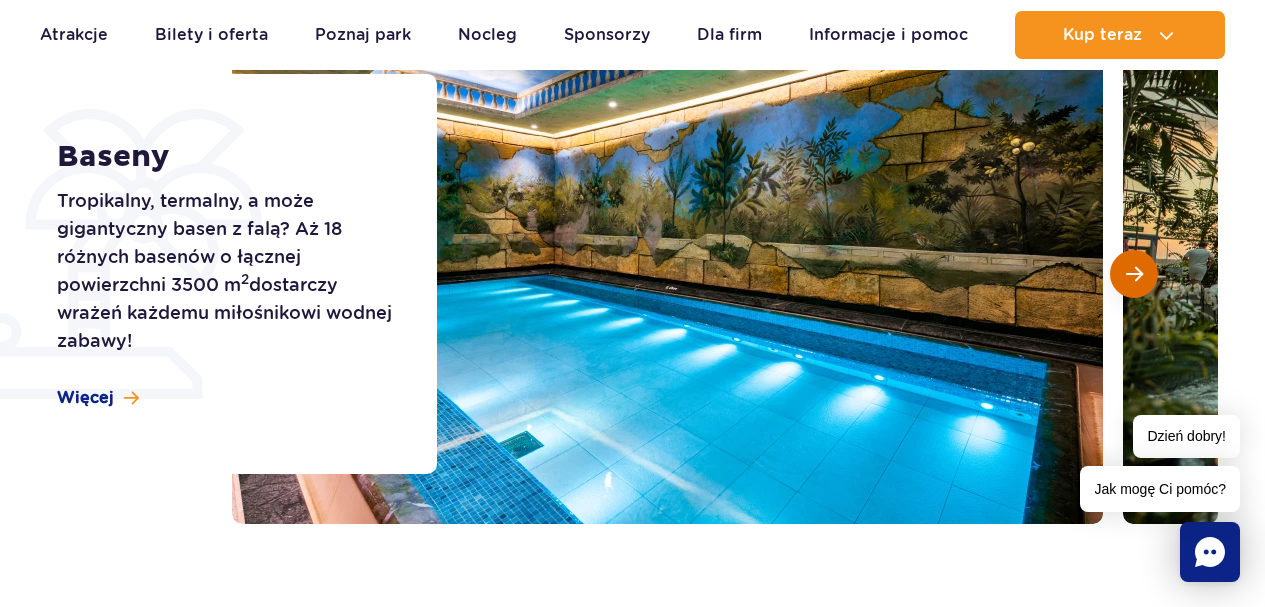 click at bounding box center (1134, 274) 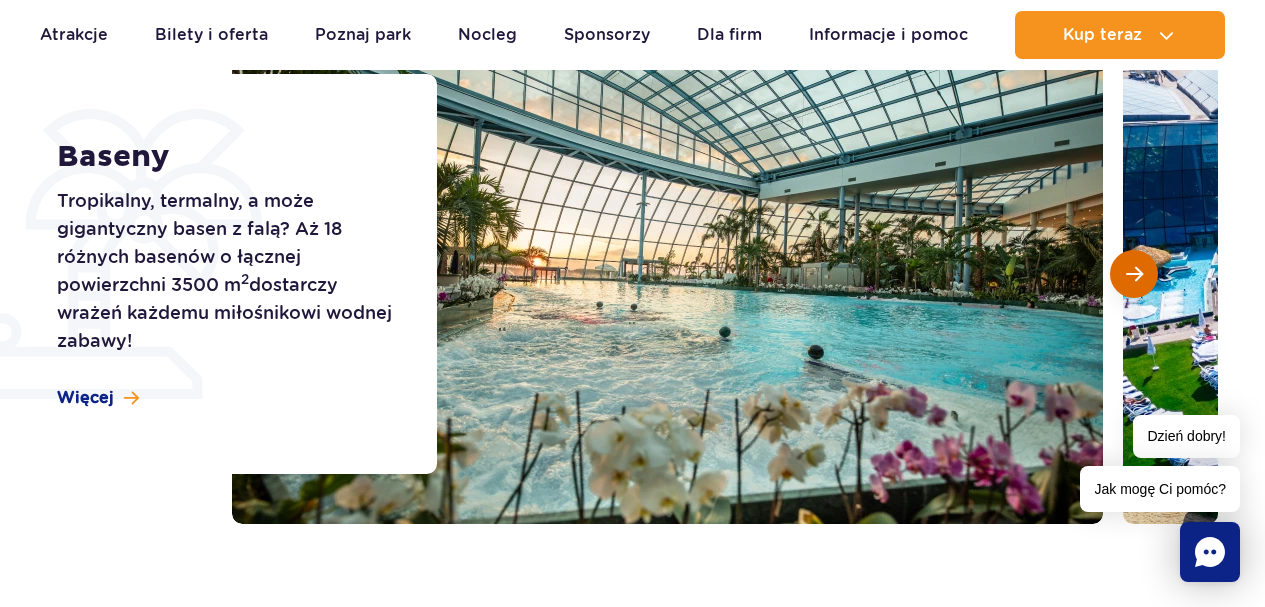 click at bounding box center (1134, 274) 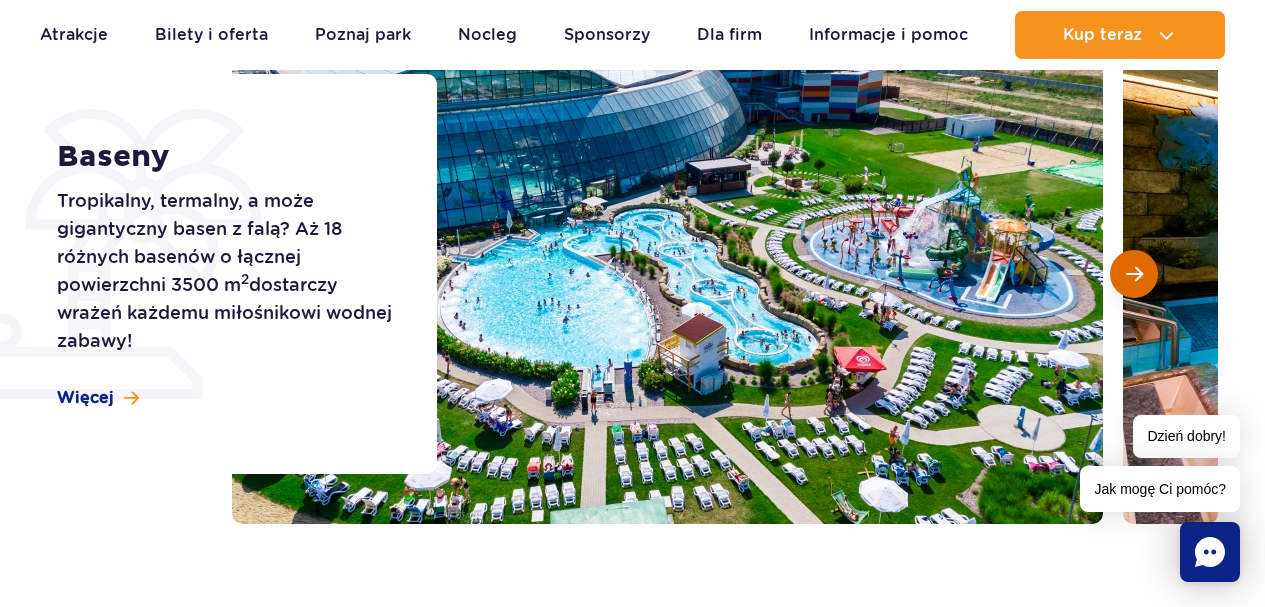 click at bounding box center (1134, 274) 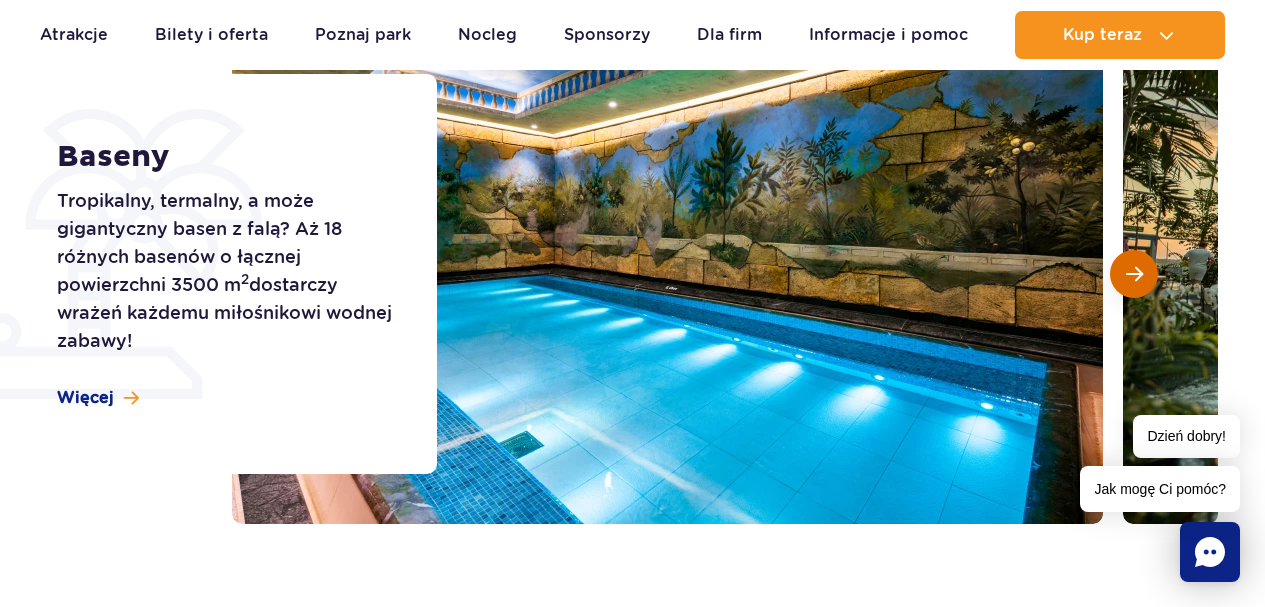 click at bounding box center (1134, 274) 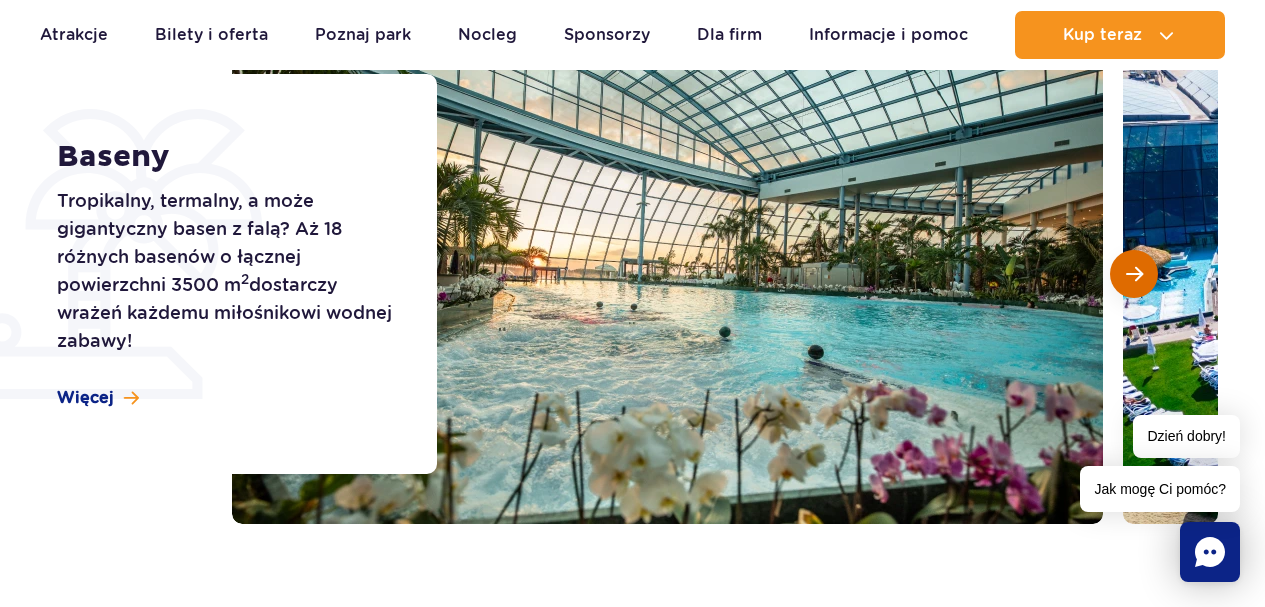 click at bounding box center (1134, 274) 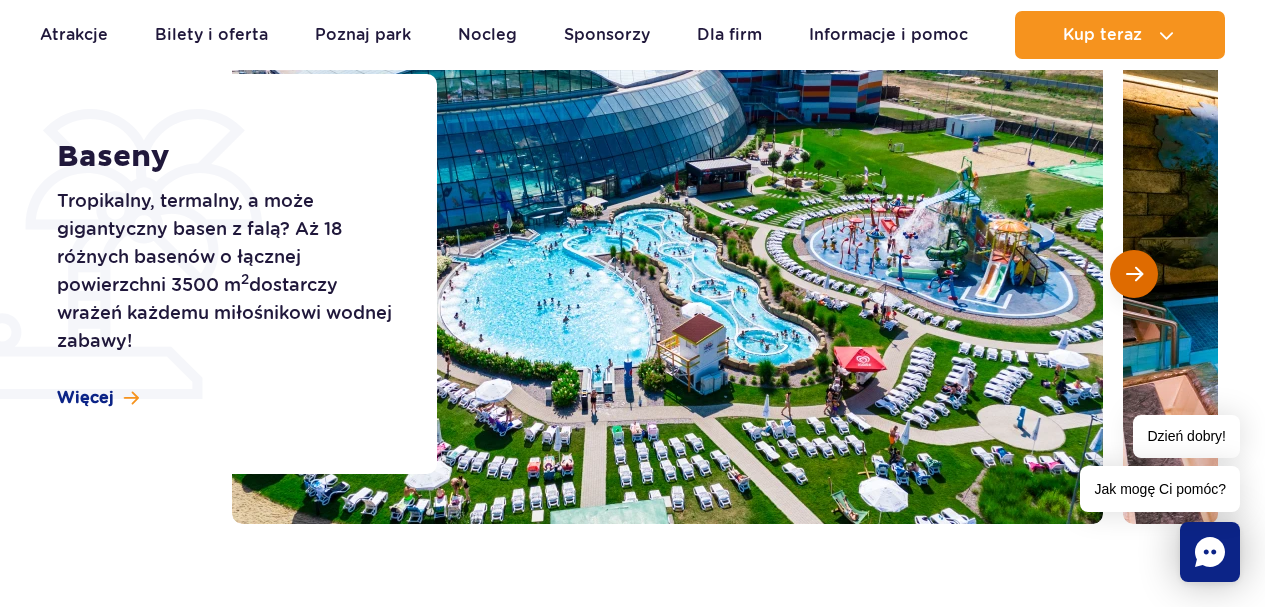 click at bounding box center (1134, 274) 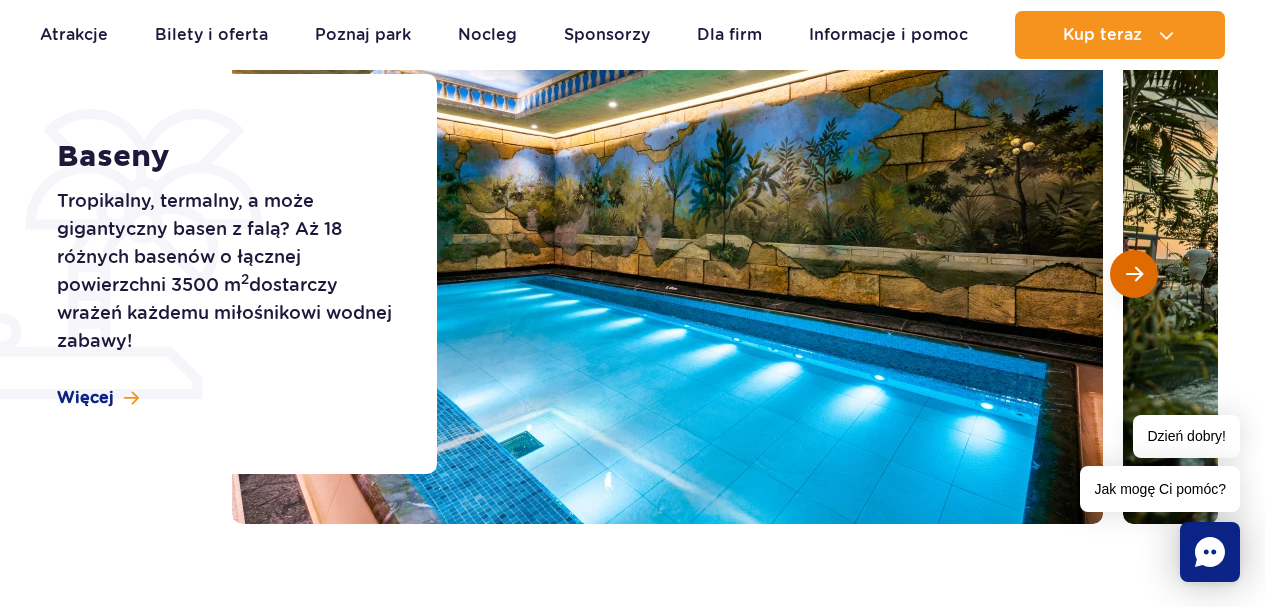 click at bounding box center [1134, 274] 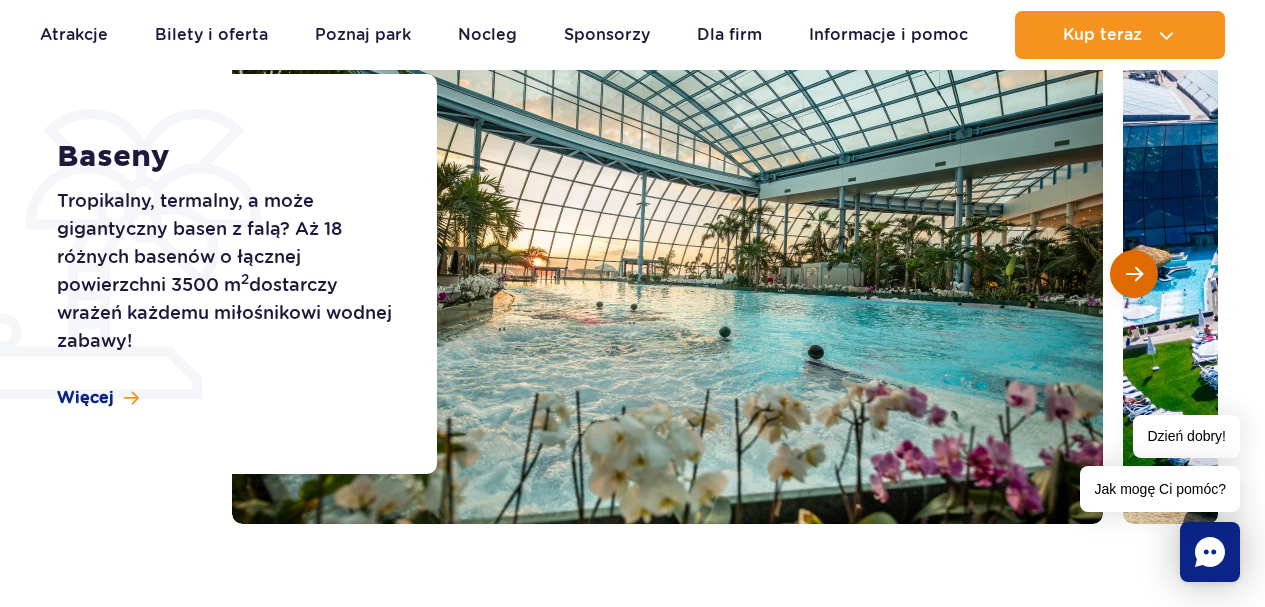 click at bounding box center (1134, 274) 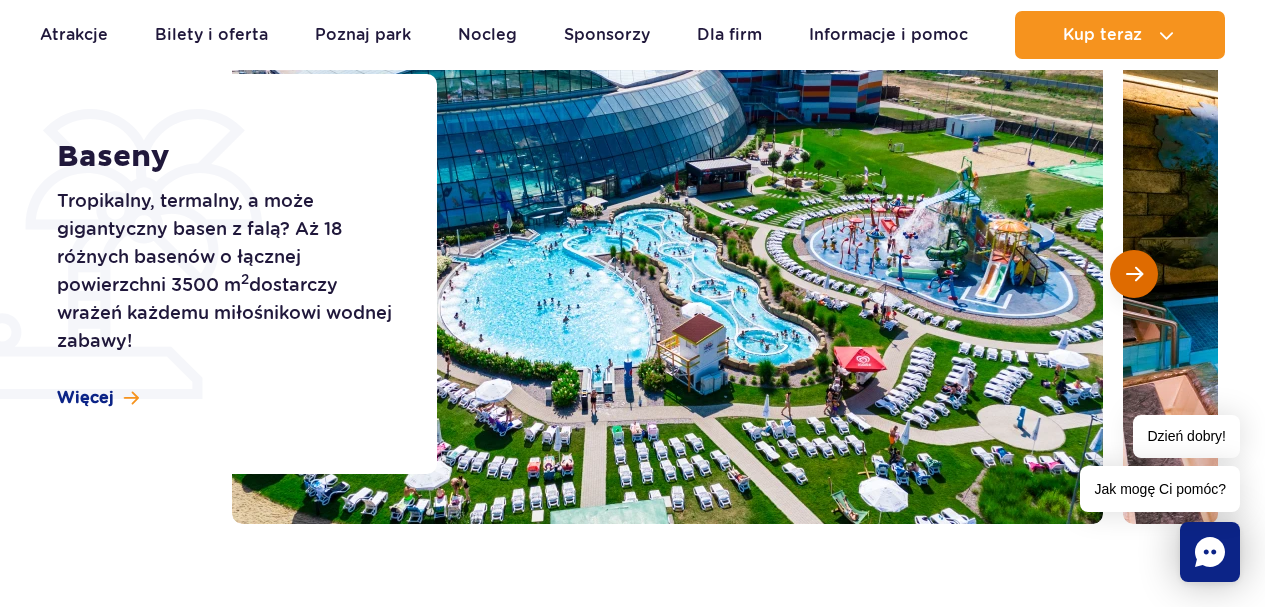 click at bounding box center [1134, 274] 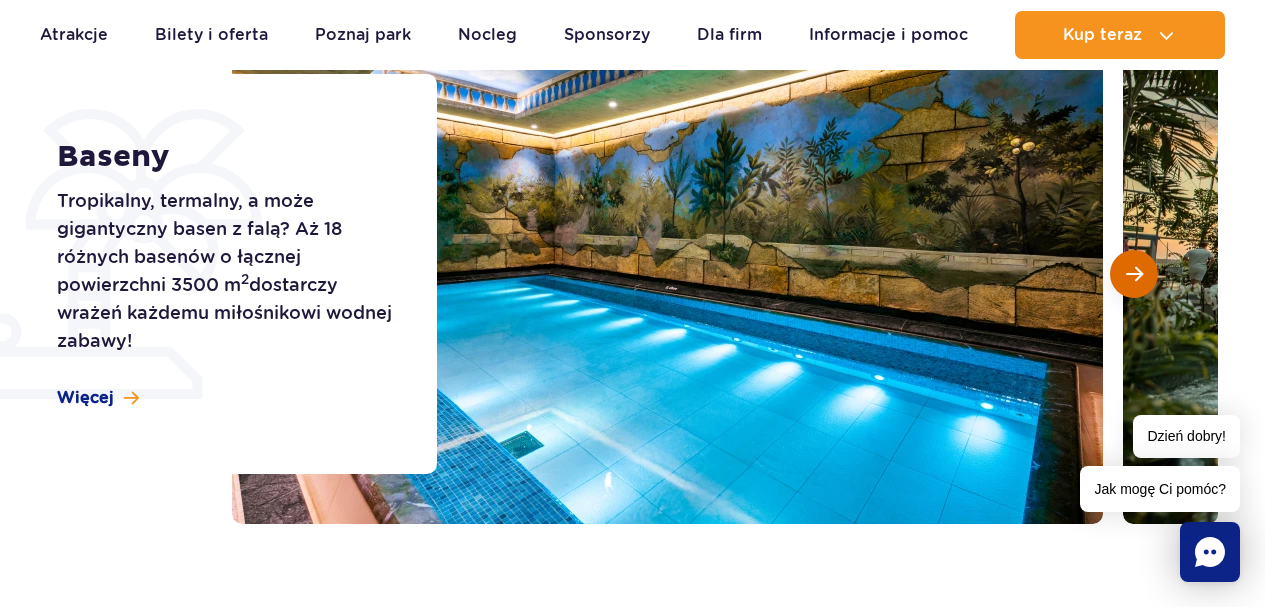 click at bounding box center (1134, 274) 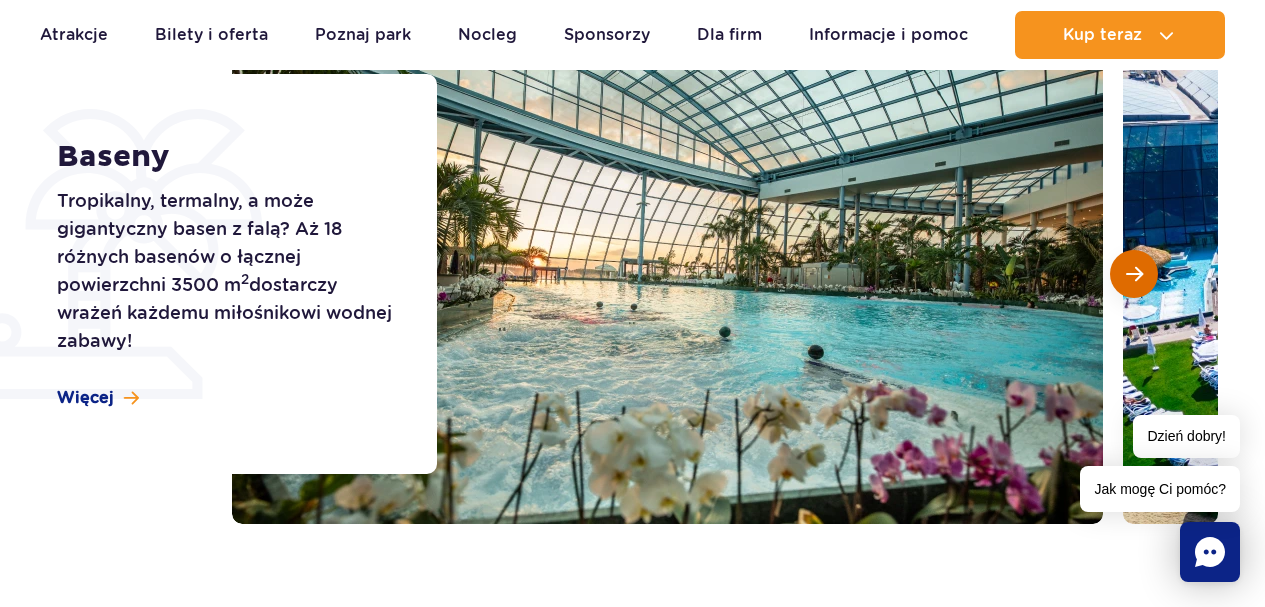 click at bounding box center [1134, 274] 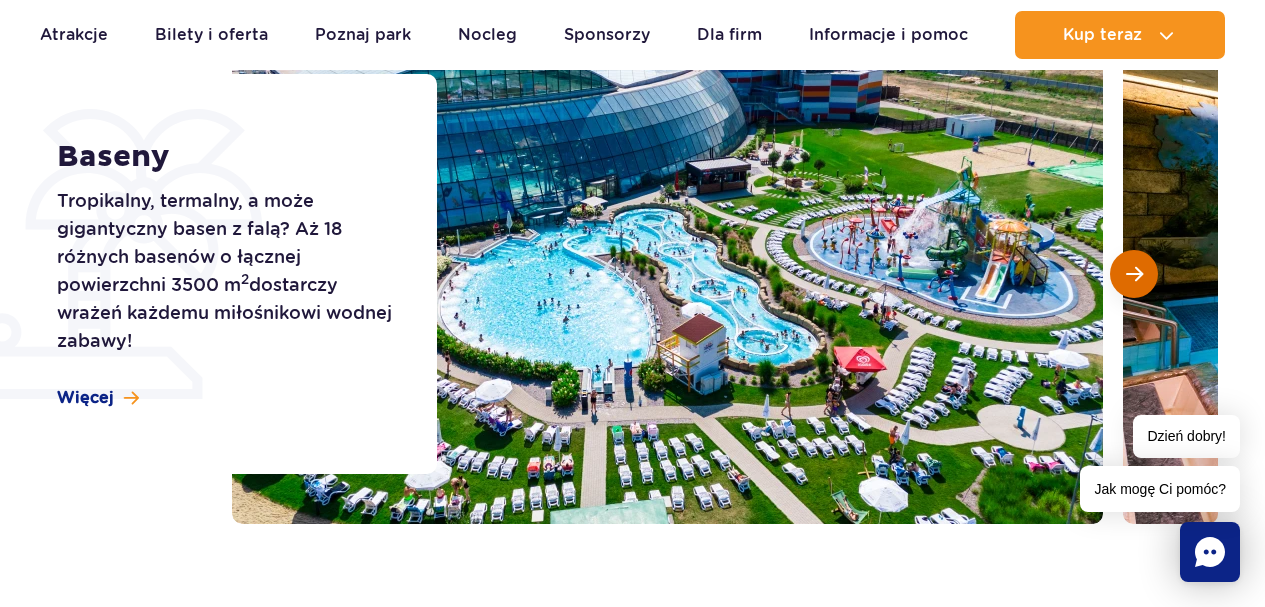 click at bounding box center [1134, 274] 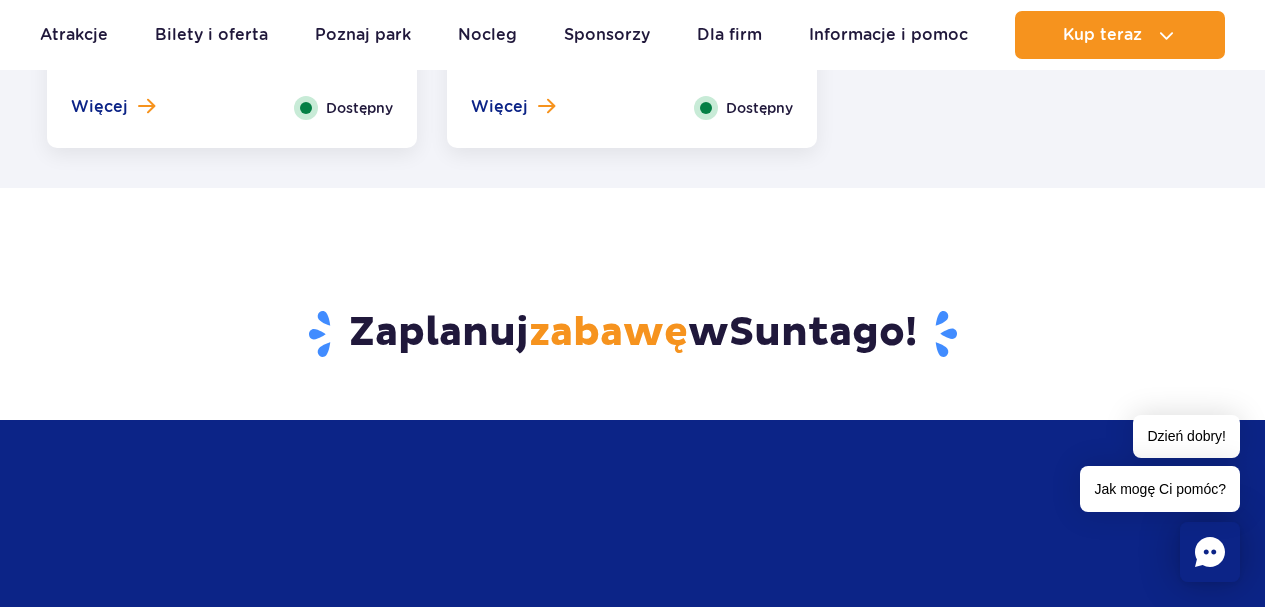 scroll, scrollTop: 3400, scrollLeft: 0, axis: vertical 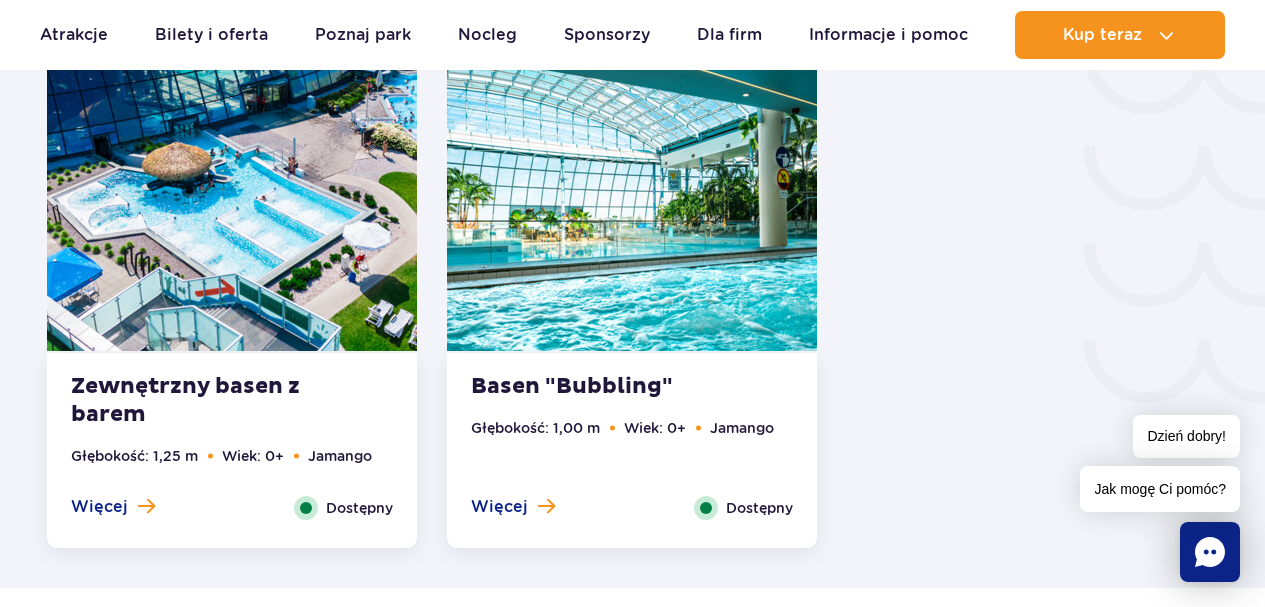 click at bounding box center [632, 194] 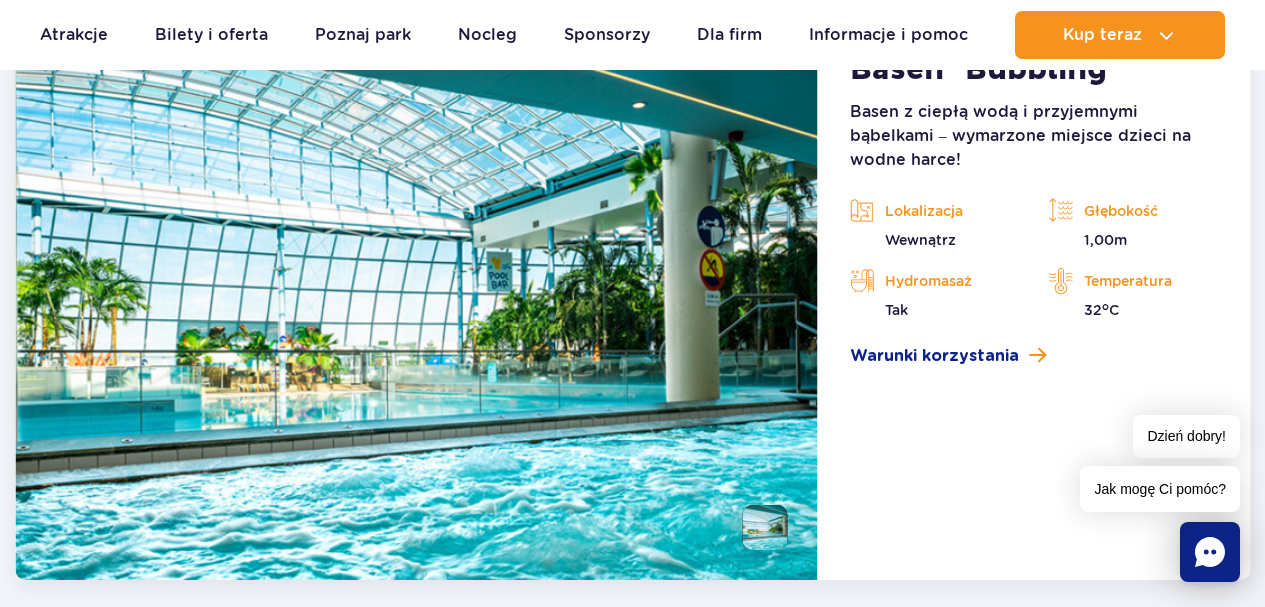 scroll, scrollTop: 4073, scrollLeft: 0, axis: vertical 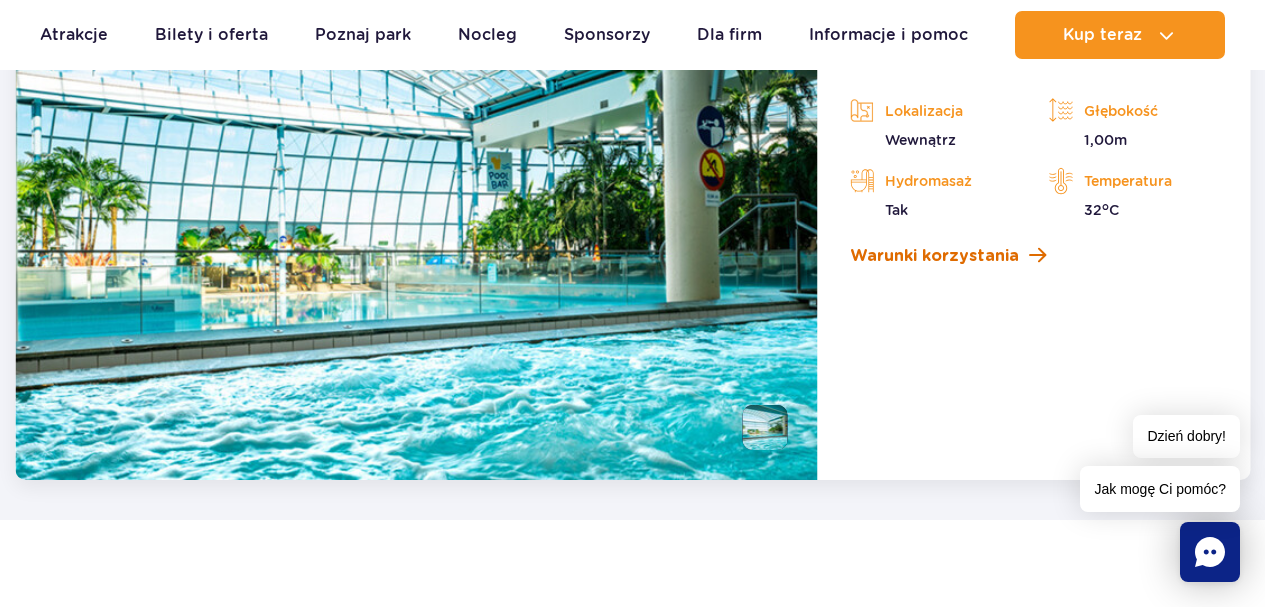 click on "Warunki korzystania" at bounding box center (934, 256) 